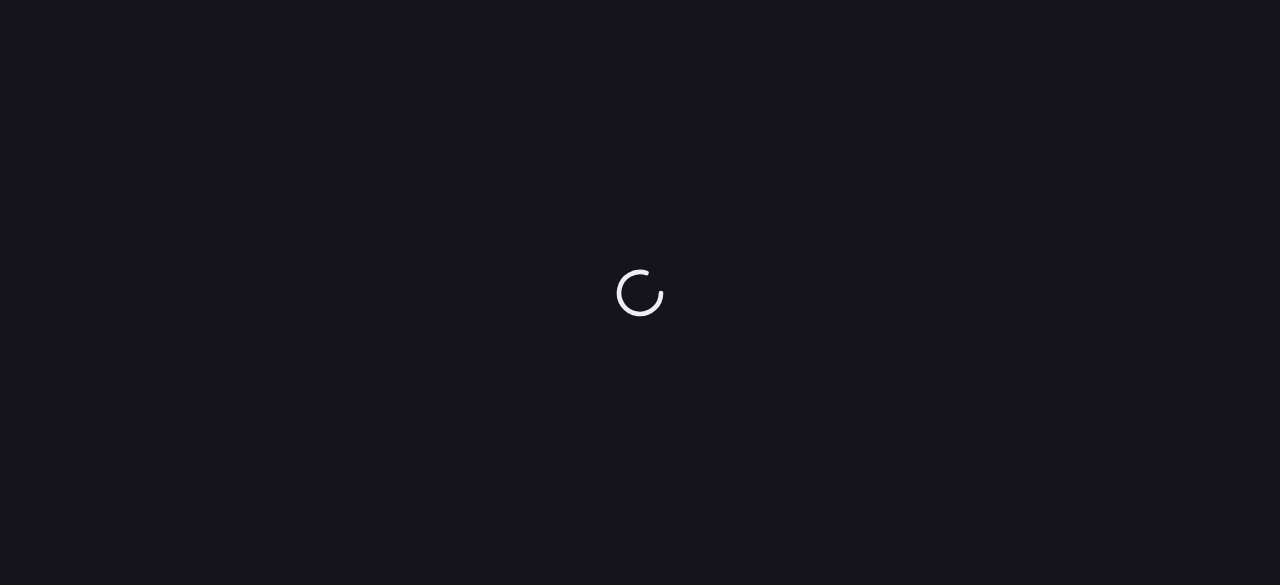 scroll, scrollTop: 0, scrollLeft: 0, axis: both 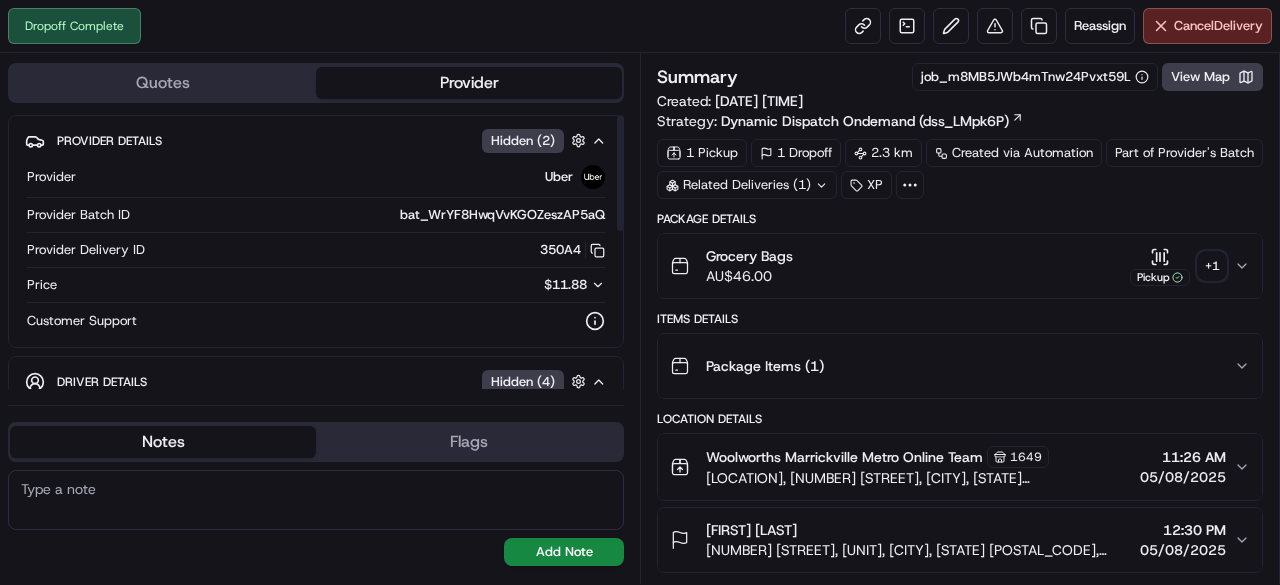 click on "+ 1" at bounding box center [1212, 266] 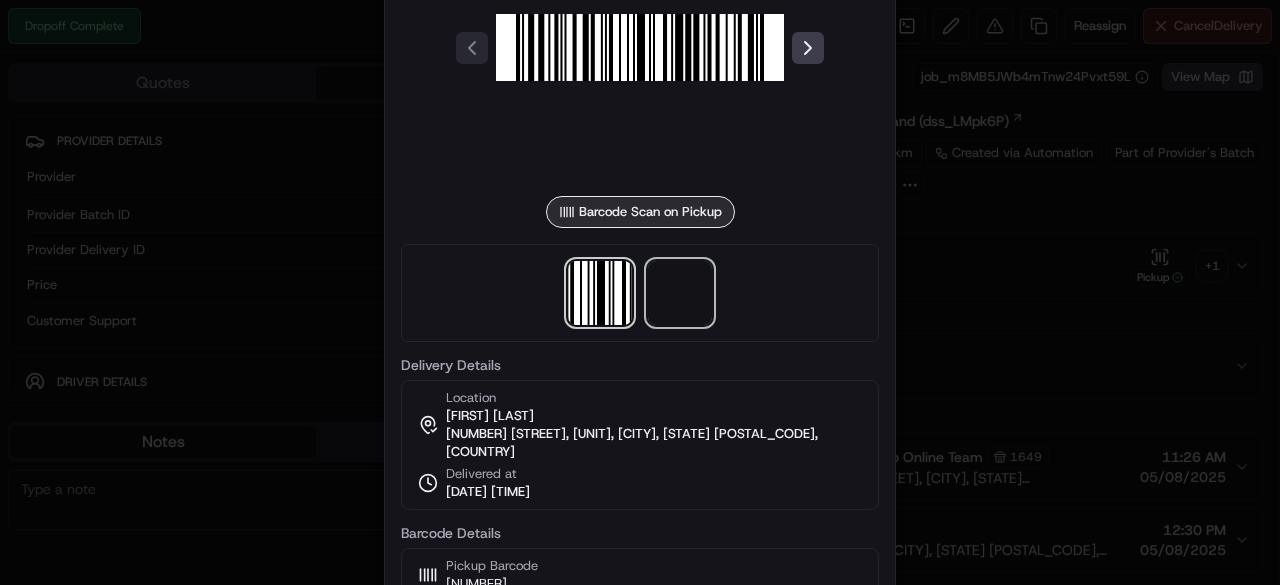 click at bounding box center (680, 293) 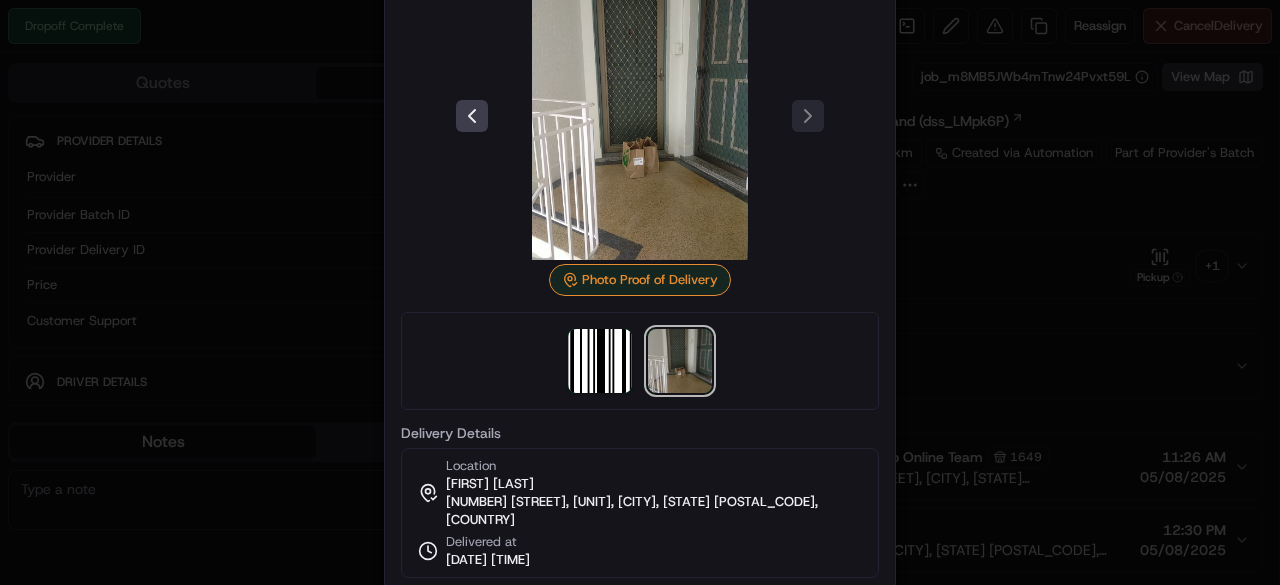drag, startPoint x: 696, startPoint y: 262, endPoint x: 609, endPoint y: 185, distance: 116.18089 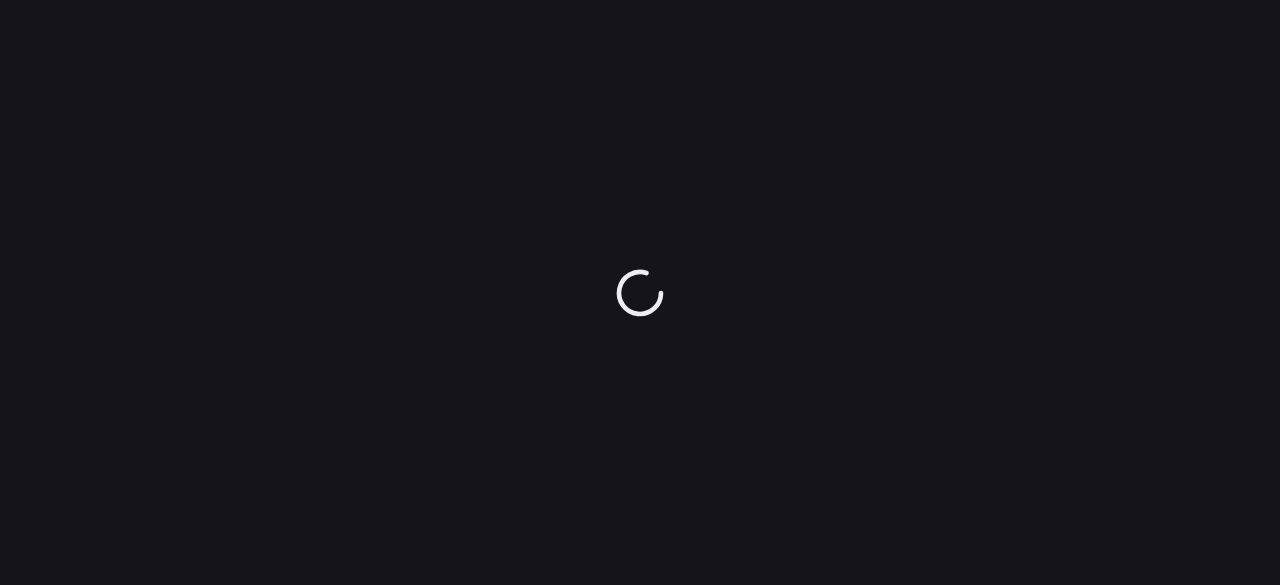 scroll, scrollTop: 0, scrollLeft: 0, axis: both 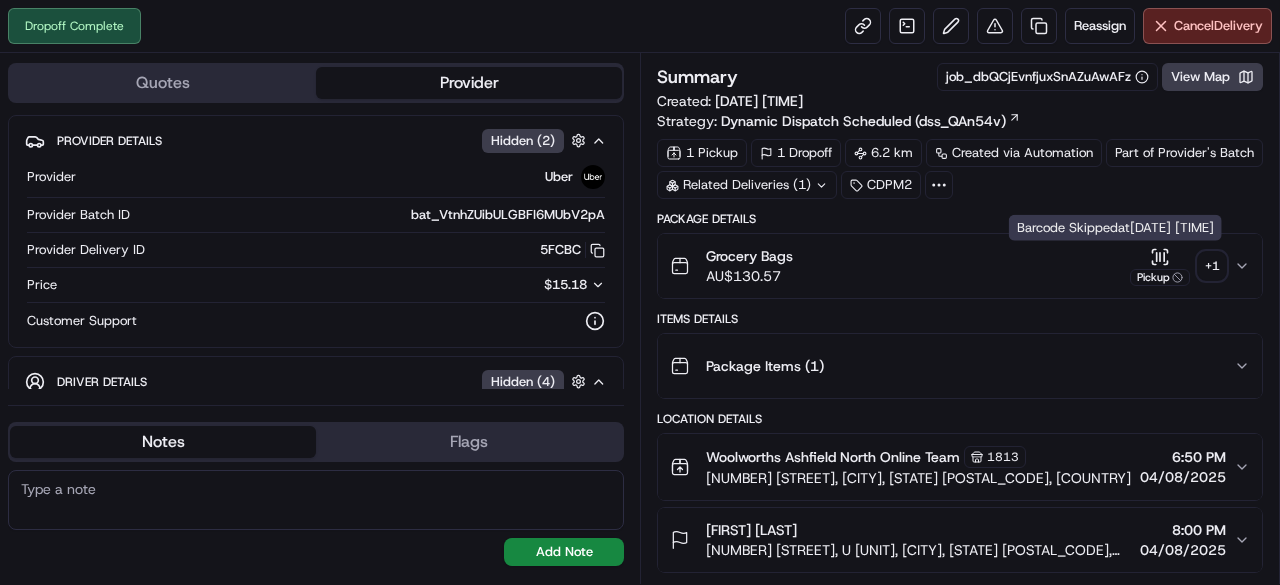 click on "+ 1" at bounding box center [1212, 266] 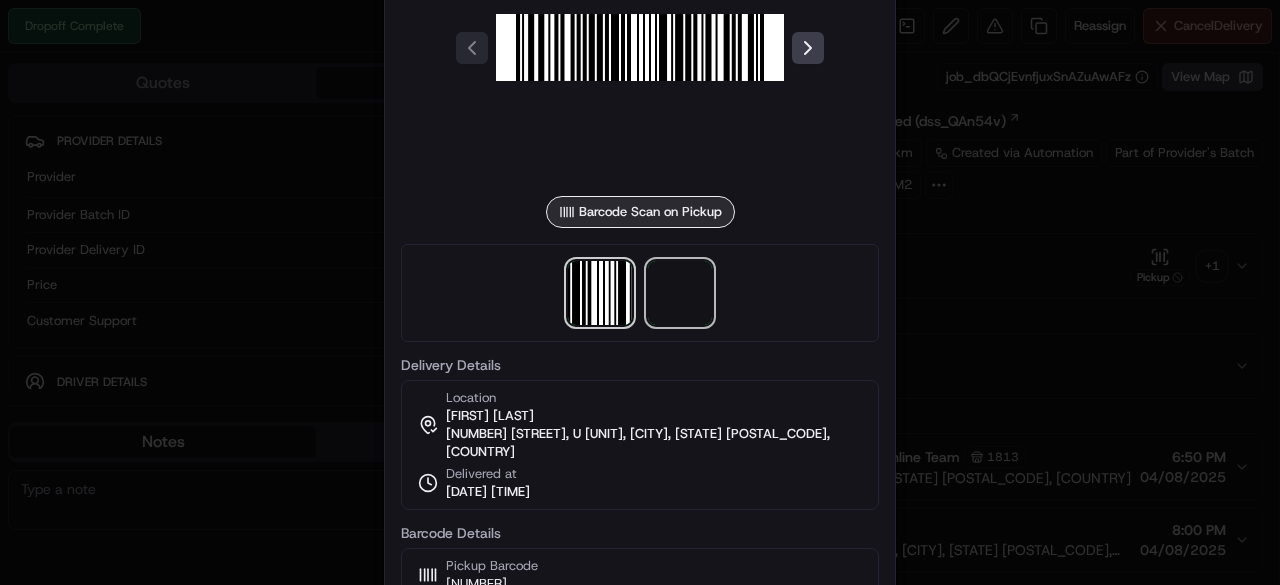 click at bounding box center (680, 293) 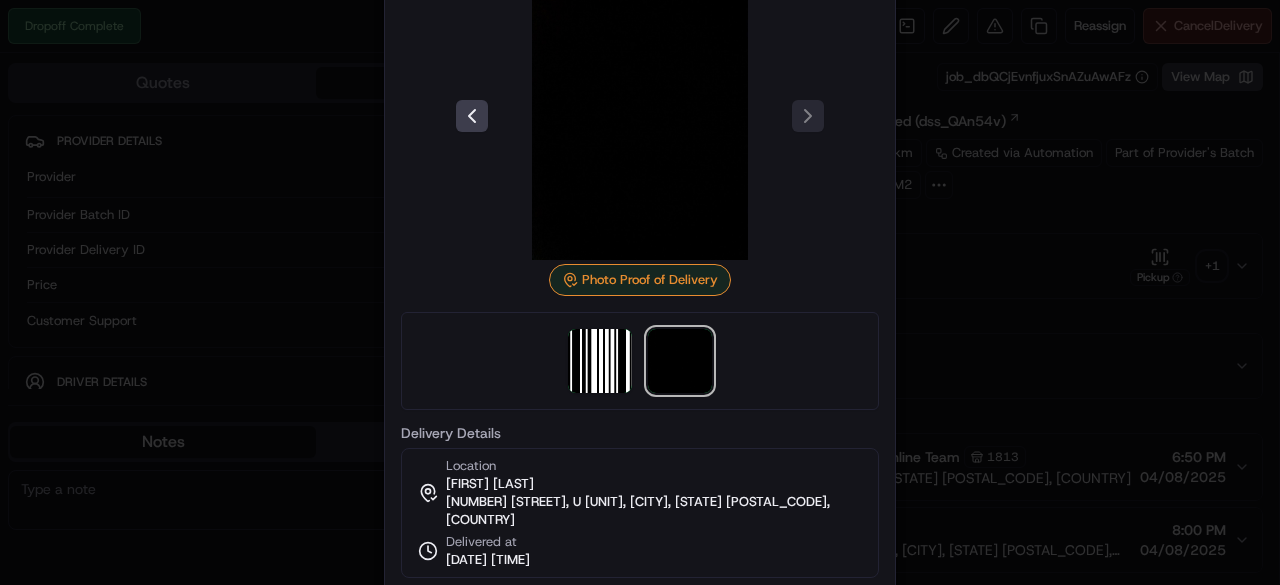 click at bounding box center (640, 361) 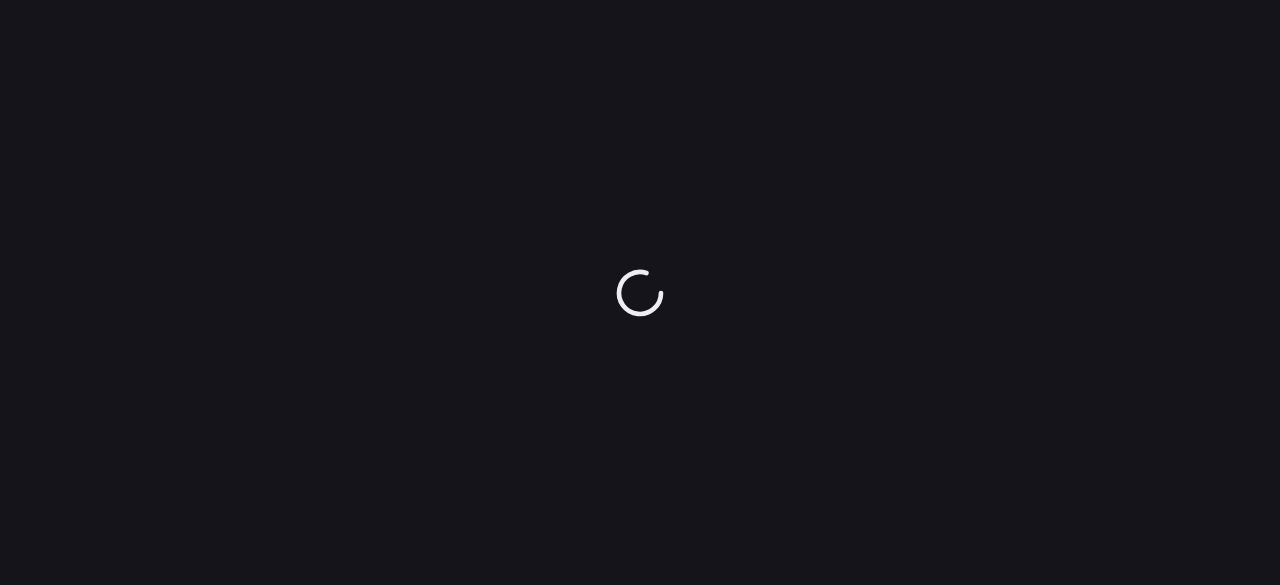 scroll, scrollTop: 0, scrollLeft: 0, axis: both 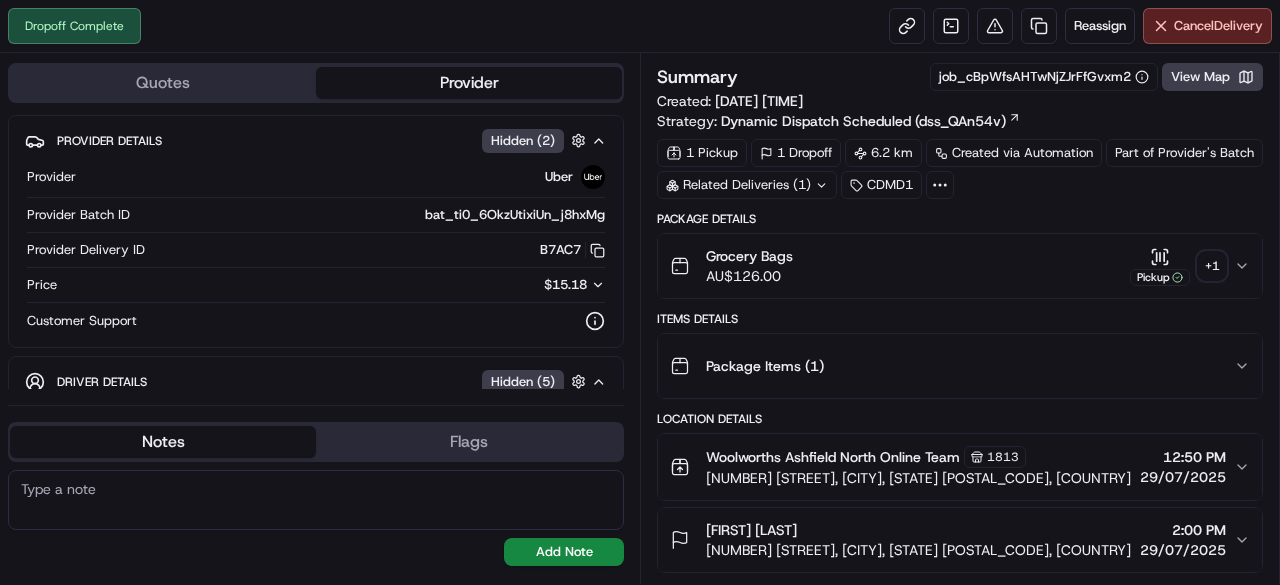 click on "+ 1" at bounding box center [1212, 266] 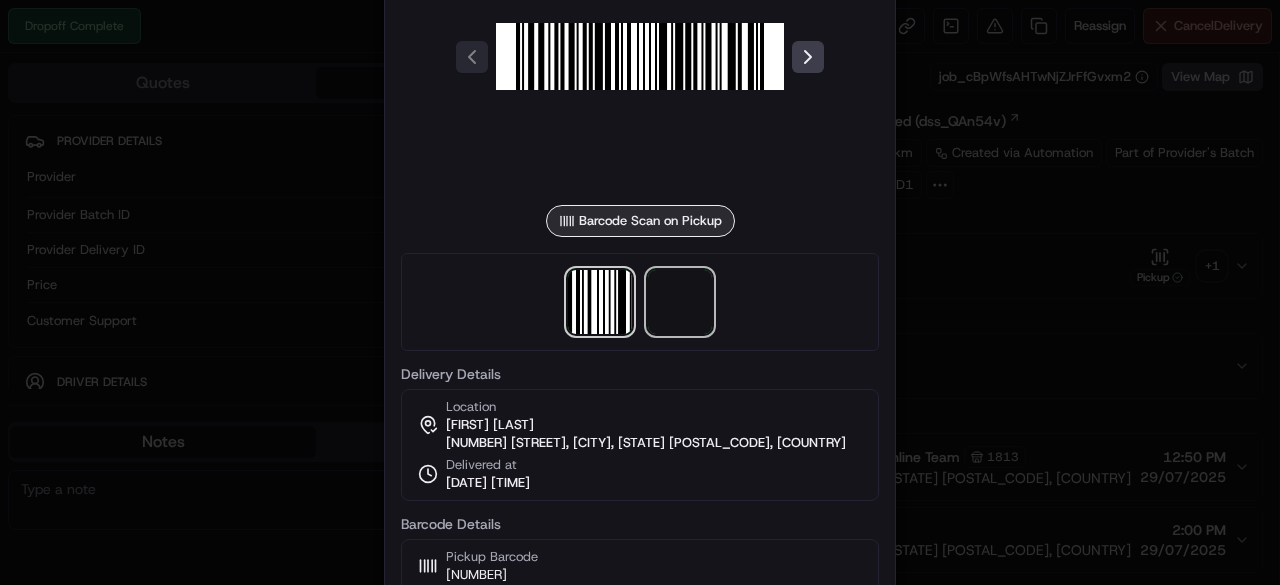 click at bounding box center (680, 302) 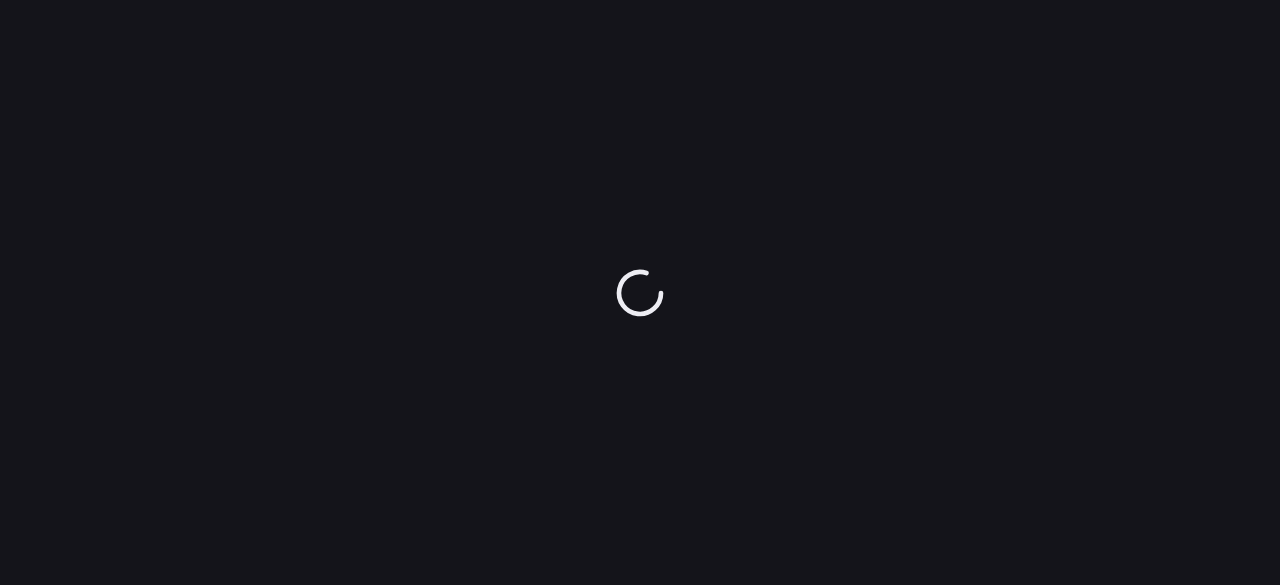 scroll, scrollTop: 0, scrollLeft: 0, axis: both 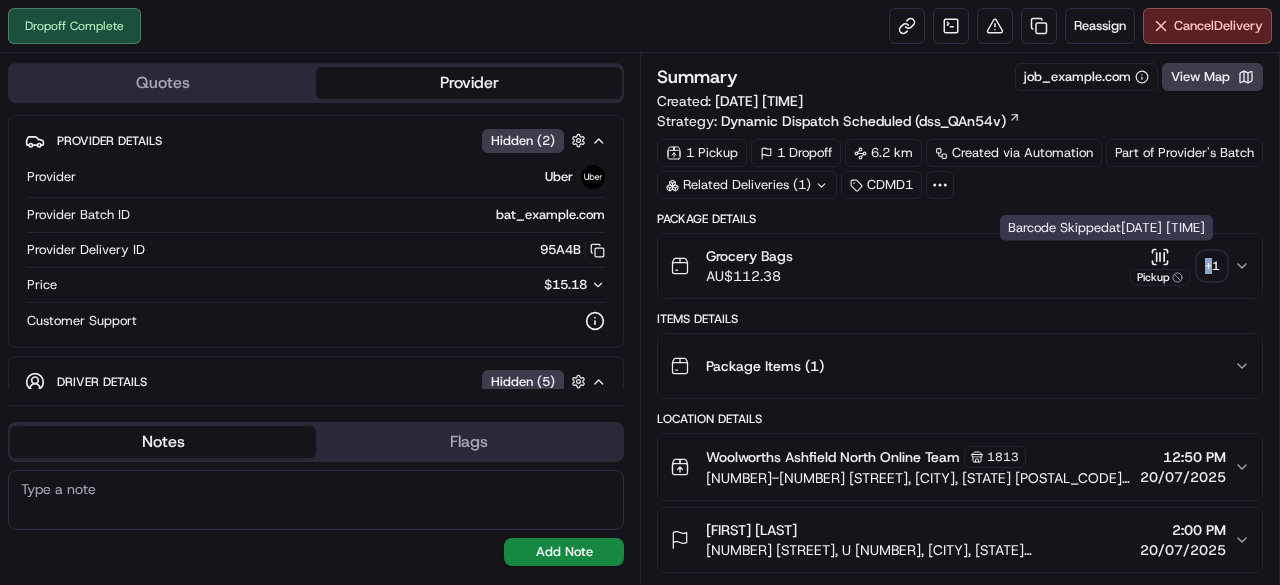 click on "+ 1" at bounding box center [1212, 266] 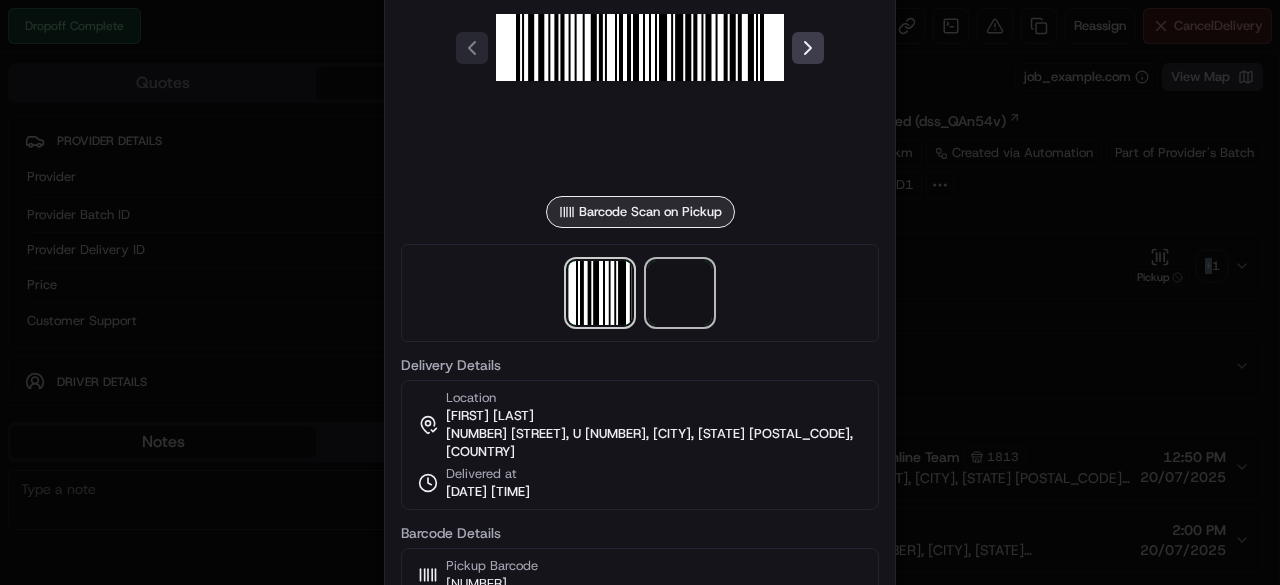 click at bounding box center [680, 293] 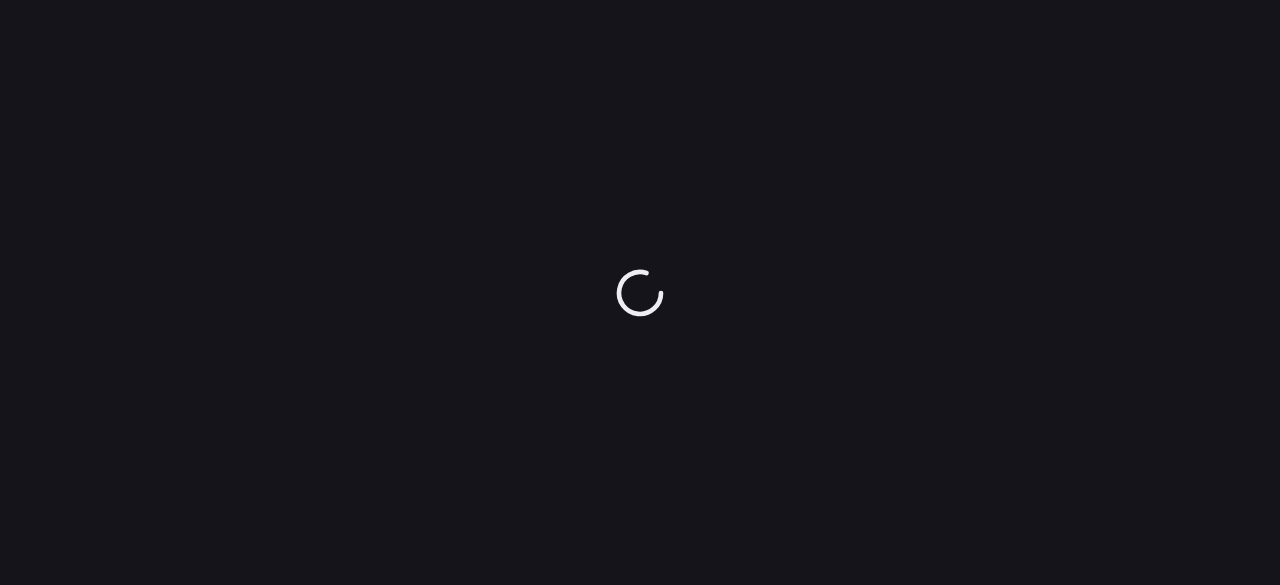 scroll, scrollTop: 0, scrollLeft: 0, axis: both 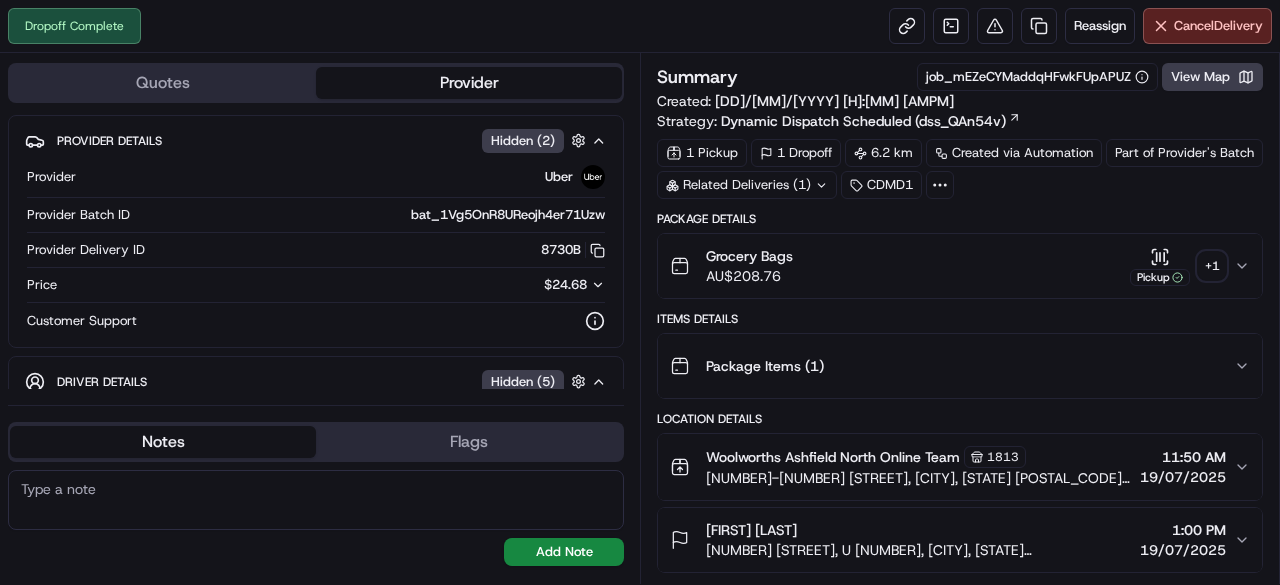 click on "Grocery Bags AU$ 208.76 Pickup + 1" at bounding box center (952, 266) 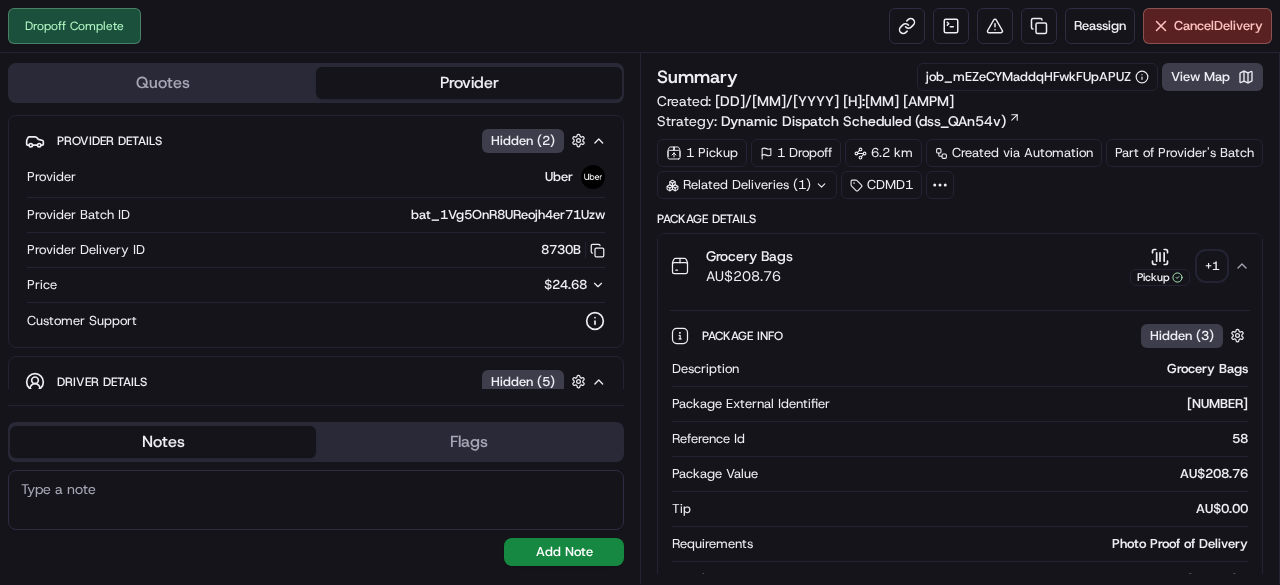 click on "+ 1" at bounding box center [1212, 266] 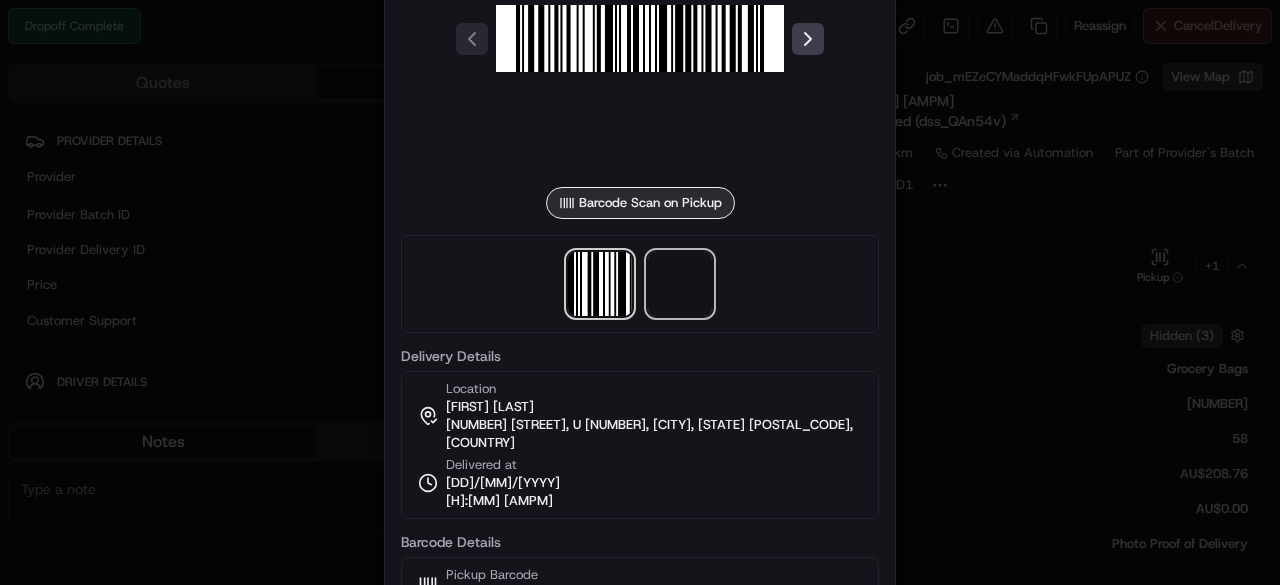 click at bounding box center [680, 284] 